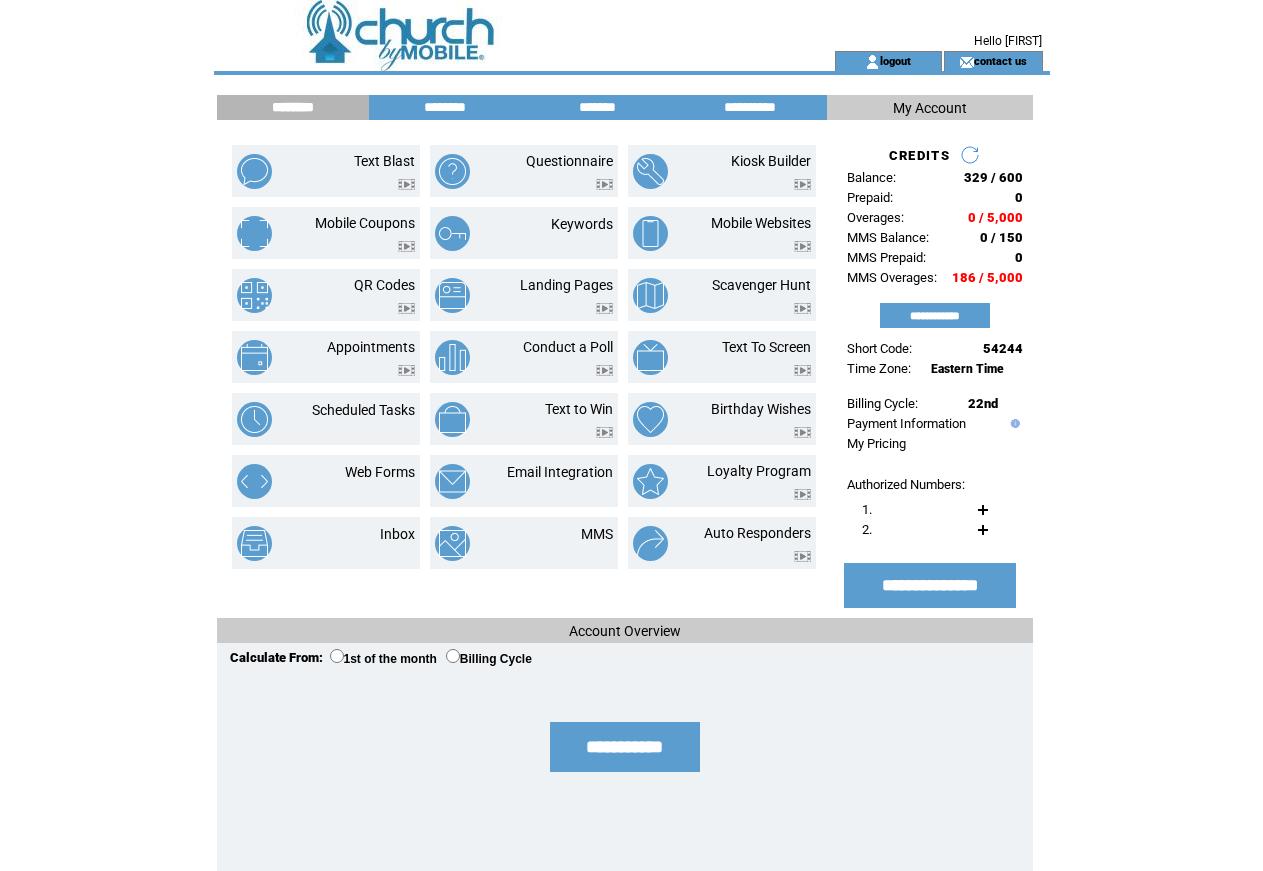 scroll, scrollTop: 0, scrollLeft: 0, axis: both 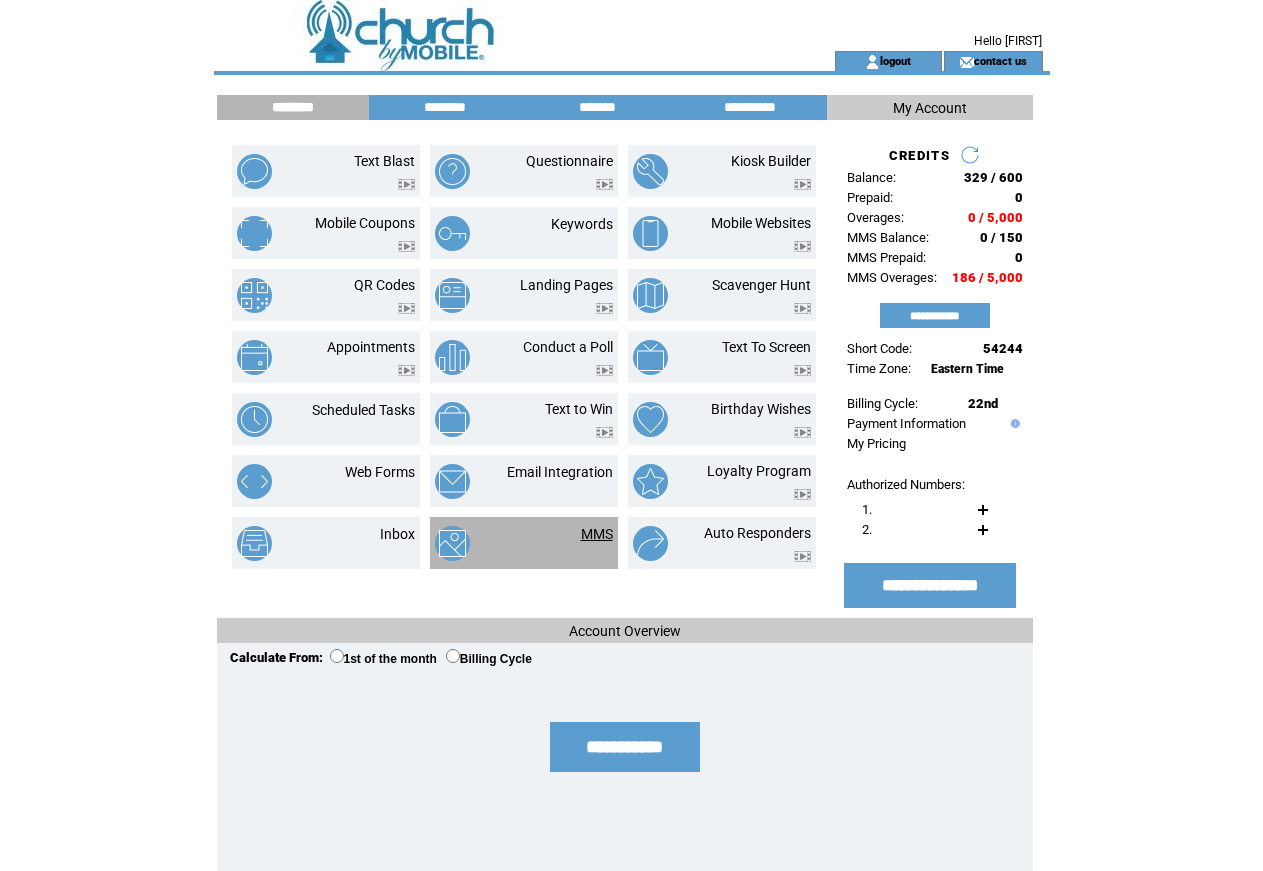 click on "MMS" at bounding box center (597, 534) 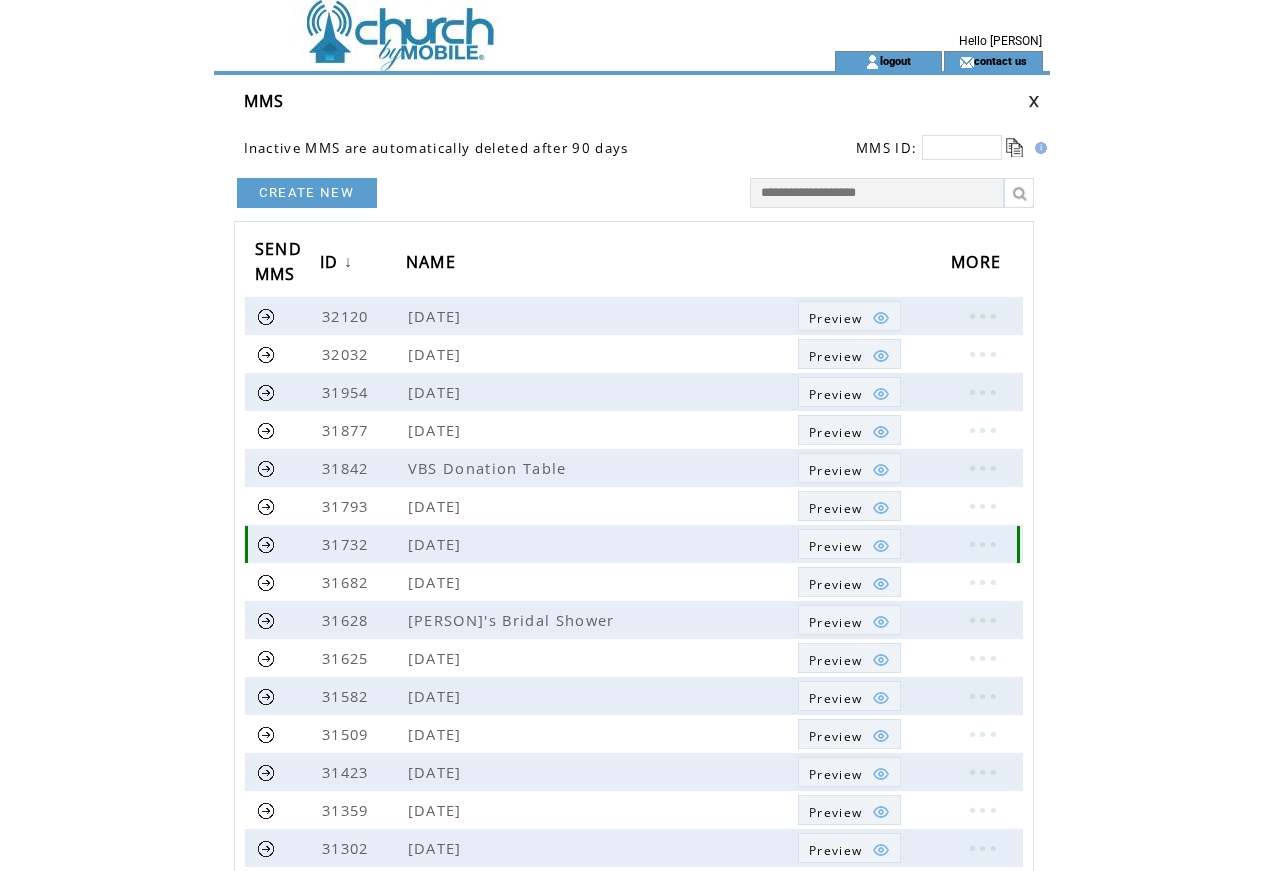 scroll, scrollTop: 0, scrollLeft: 0, axis: both 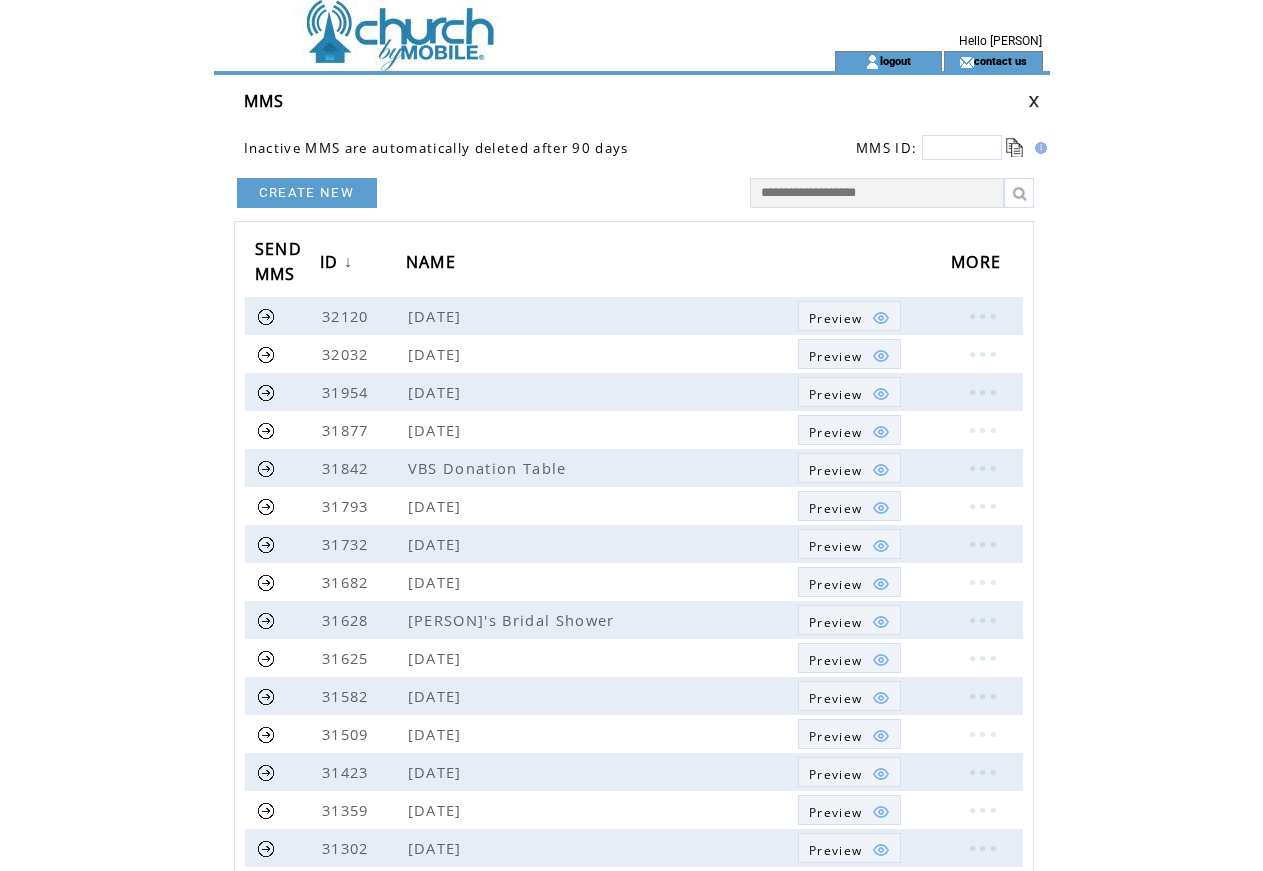 click on "CREATE NEW" at bounding box center (307, 193) 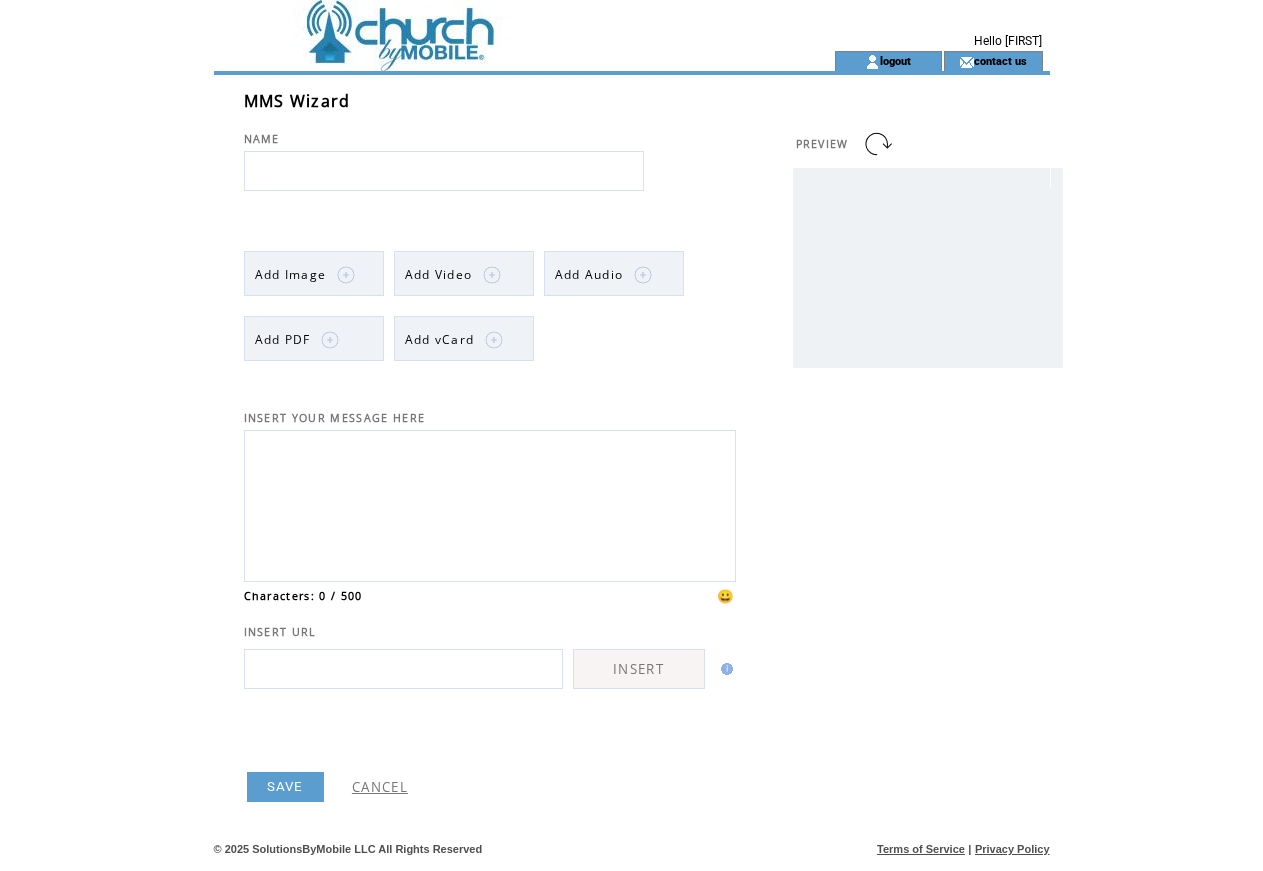 scroll, scrollTop: 0, scrollLeft: 0, axis: both 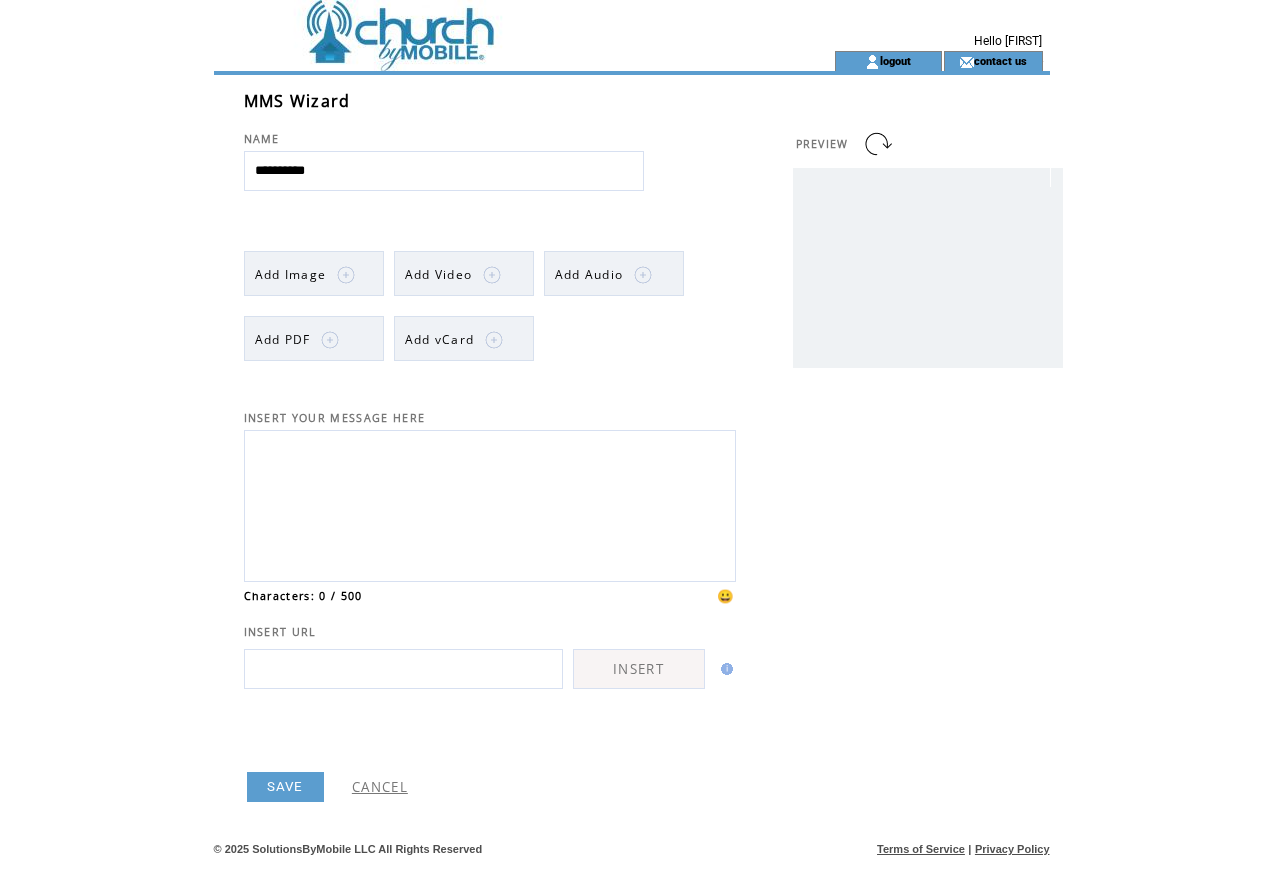type on "**********" 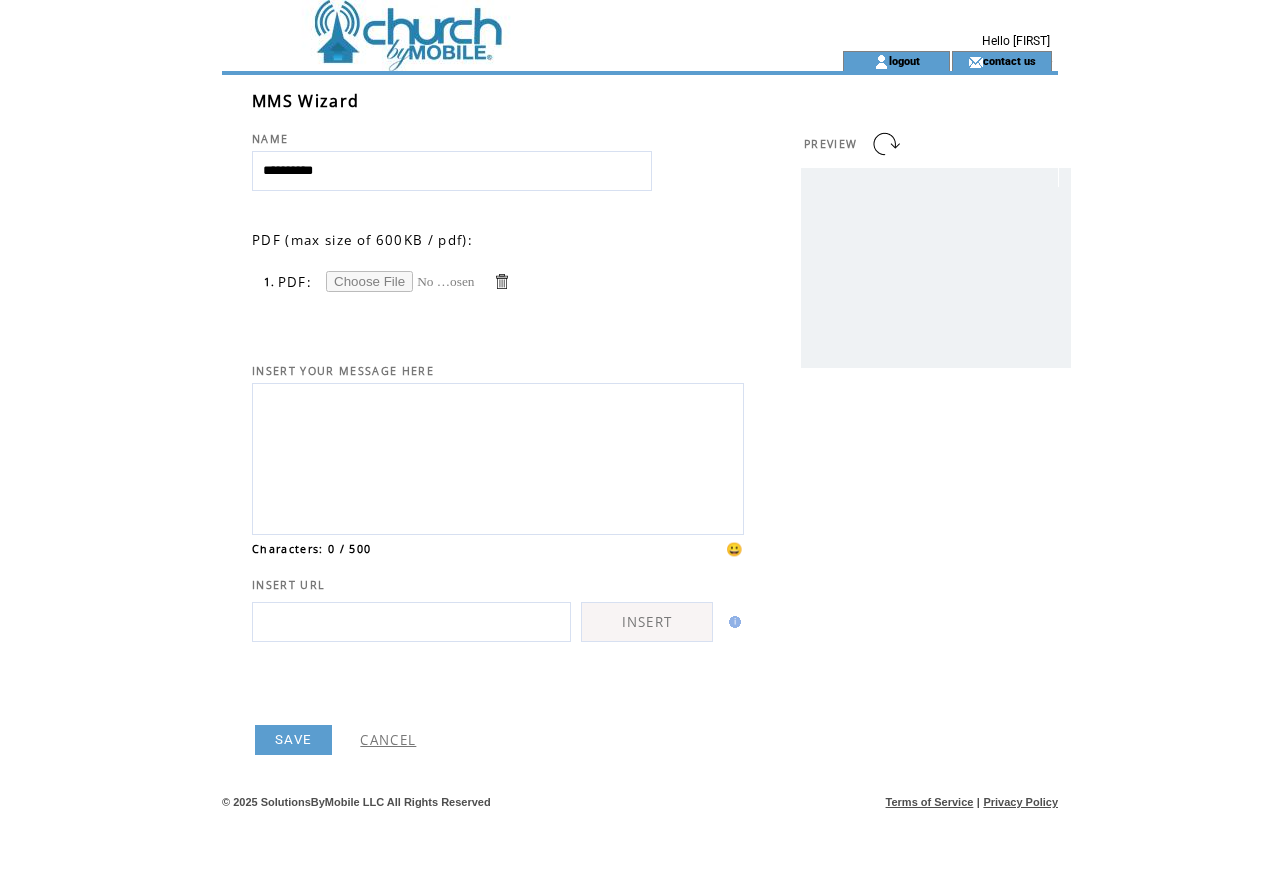 scroll, scrollTop: 0, scrollLeft: 0, axis: both 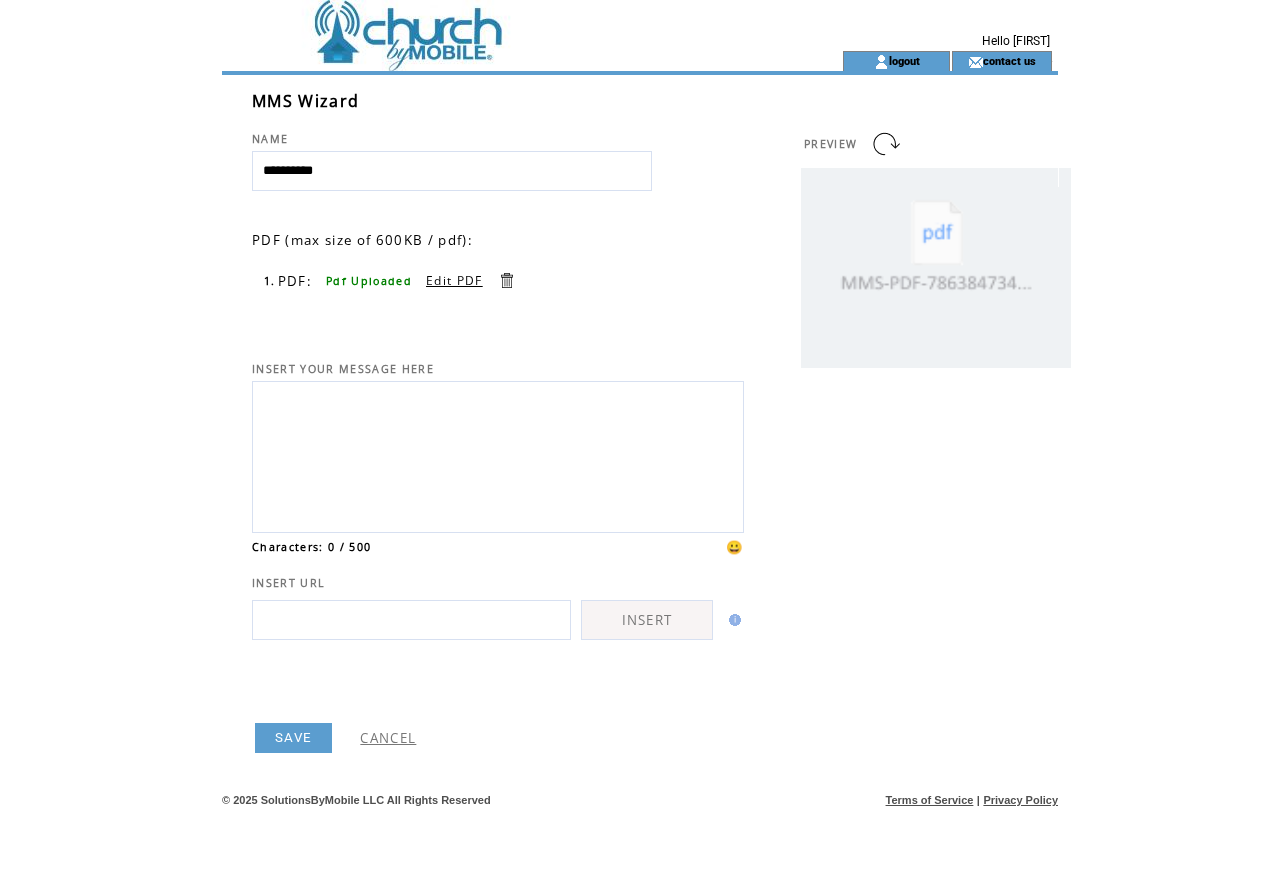 click on "SAVE" at bounding box center (293, 738) 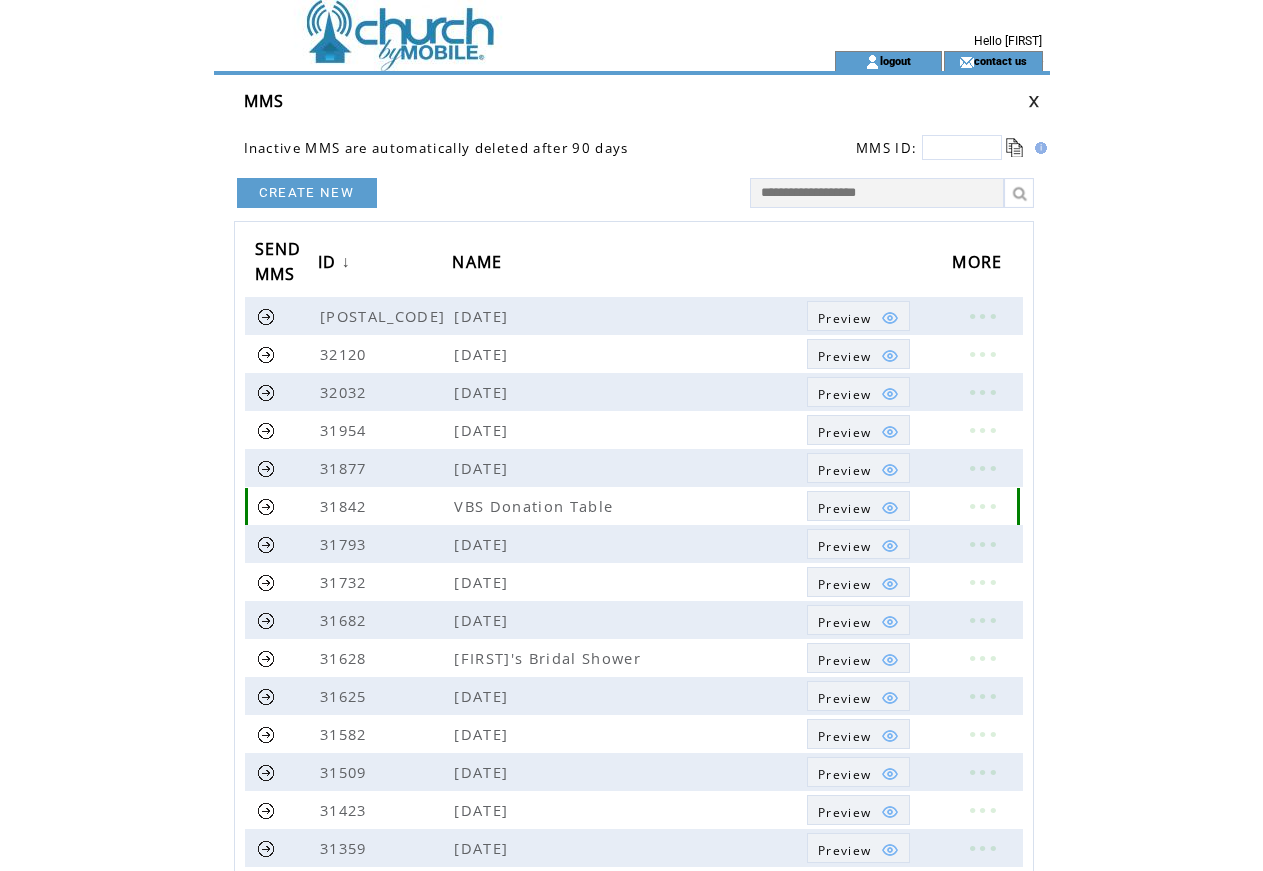 scroll, scrollTop: 0, scrollLeft: 0, axis: both 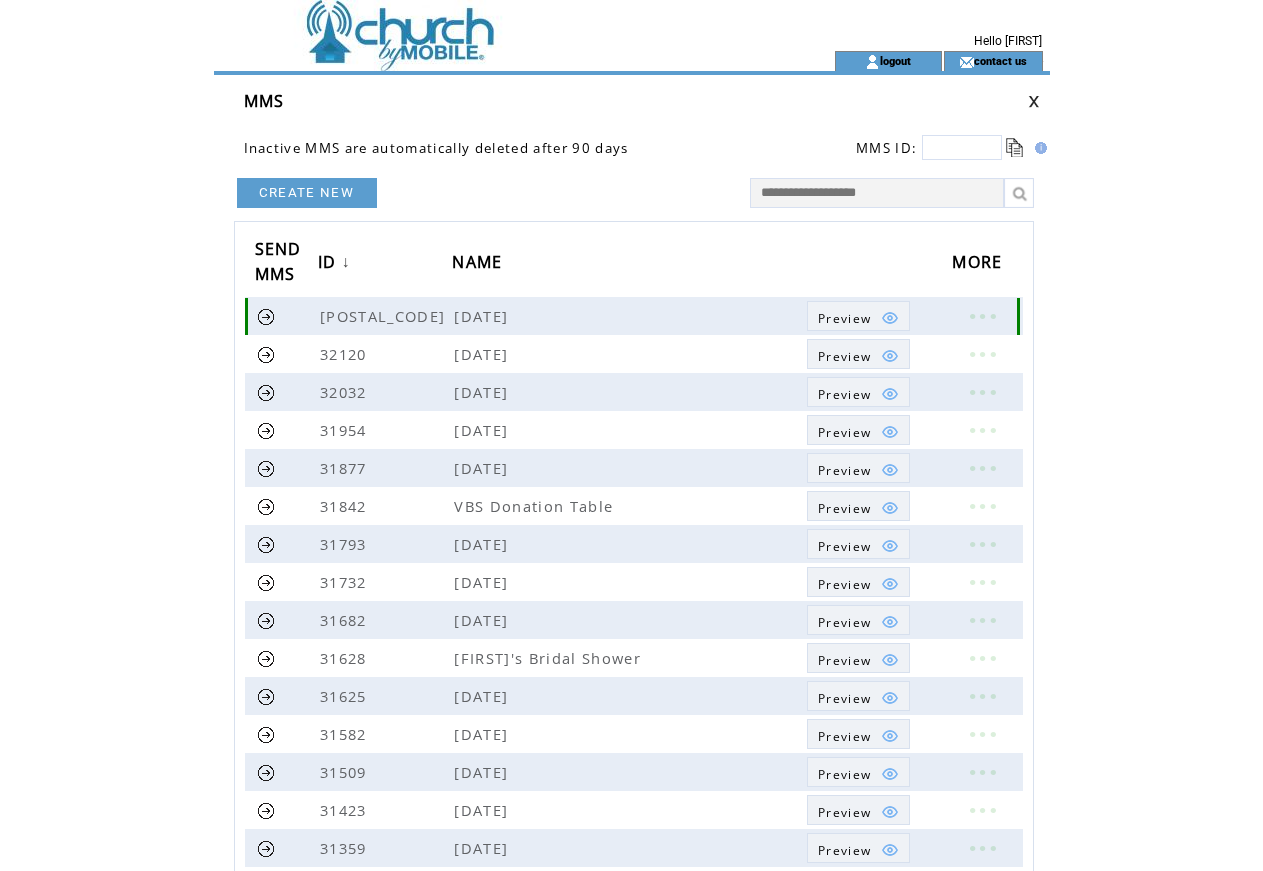 click at bounding box center (266, 316) 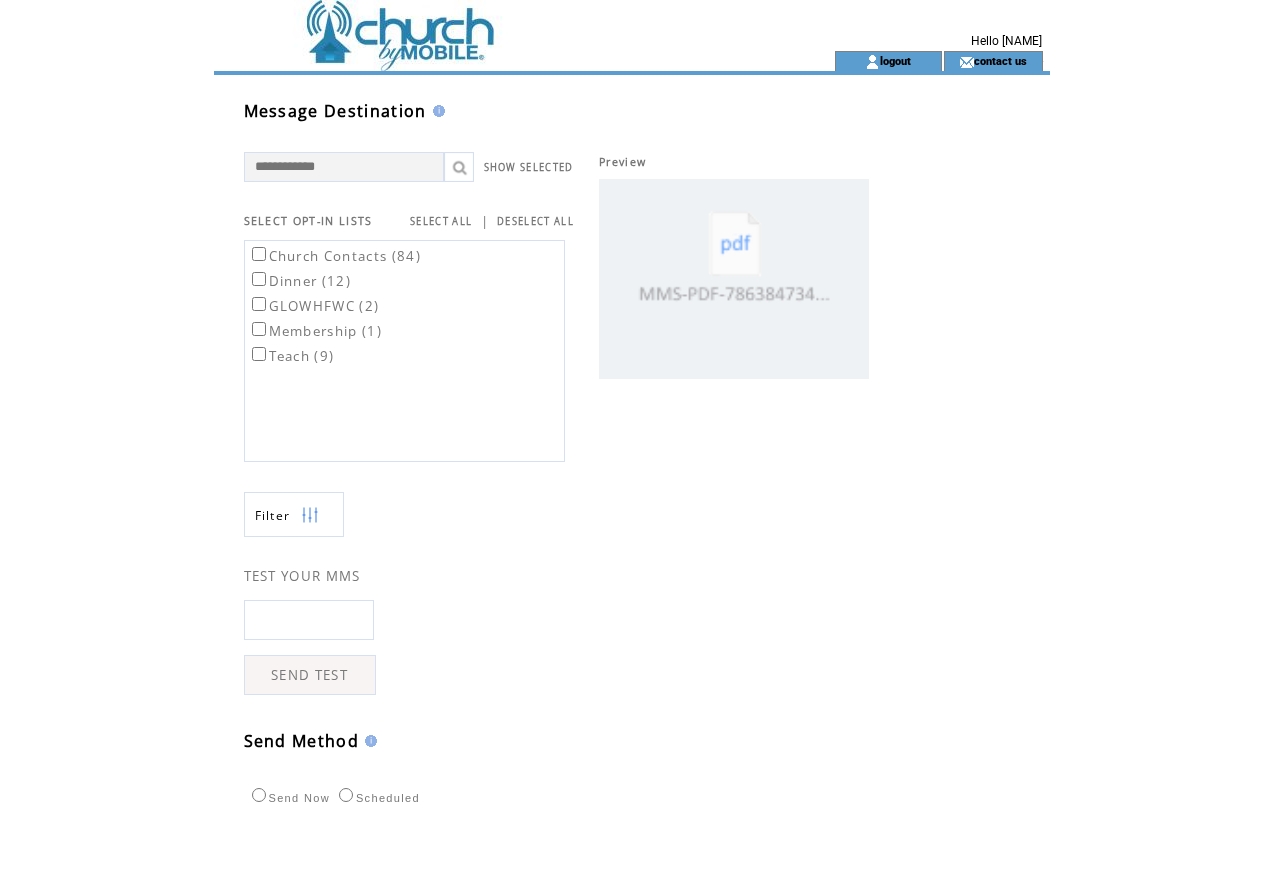 scroll, scrollTop: 0, scrollLeft: 0, axis: both 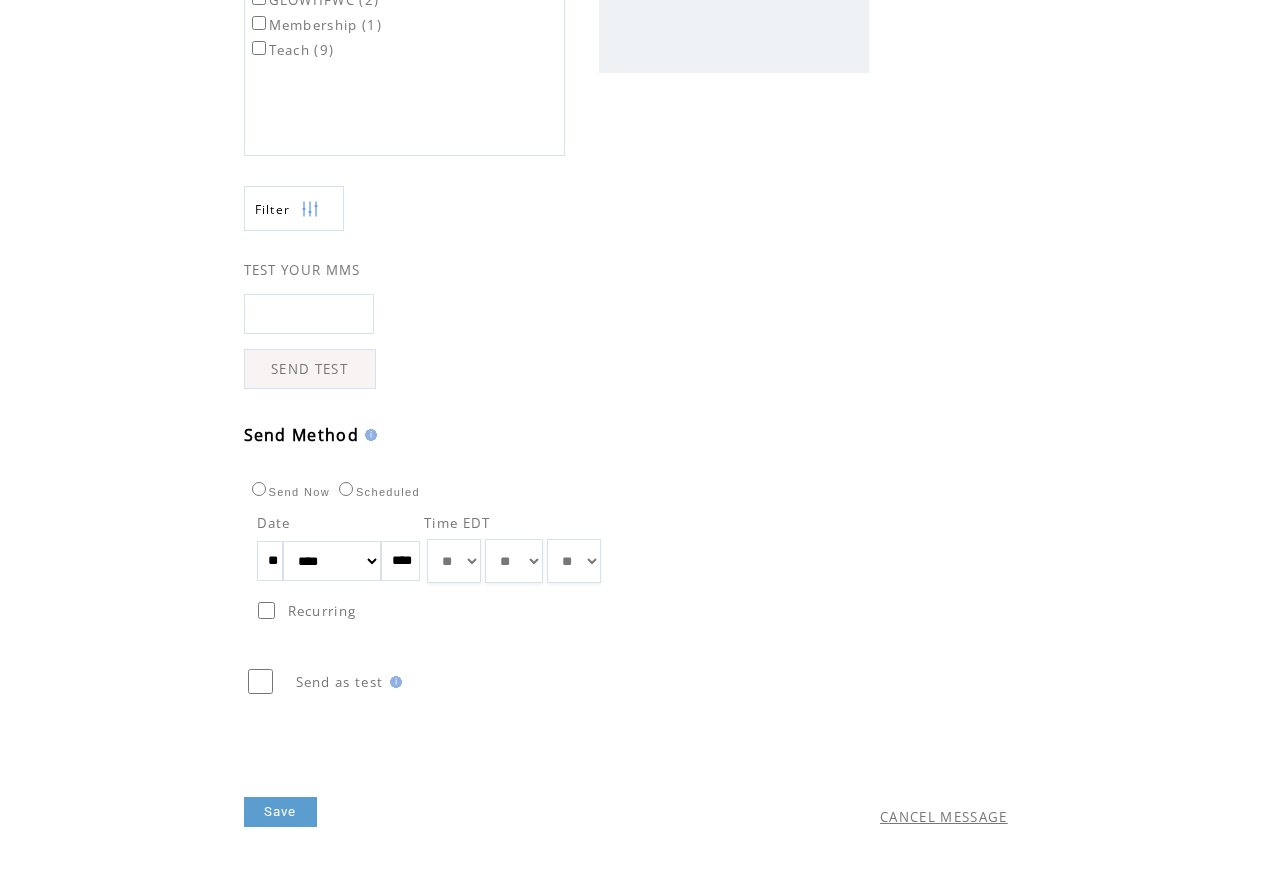 drag, startPoint x: 289, startPoint y: 562, endPoint x: 251, endPoint y: 543, distance: 42.48529 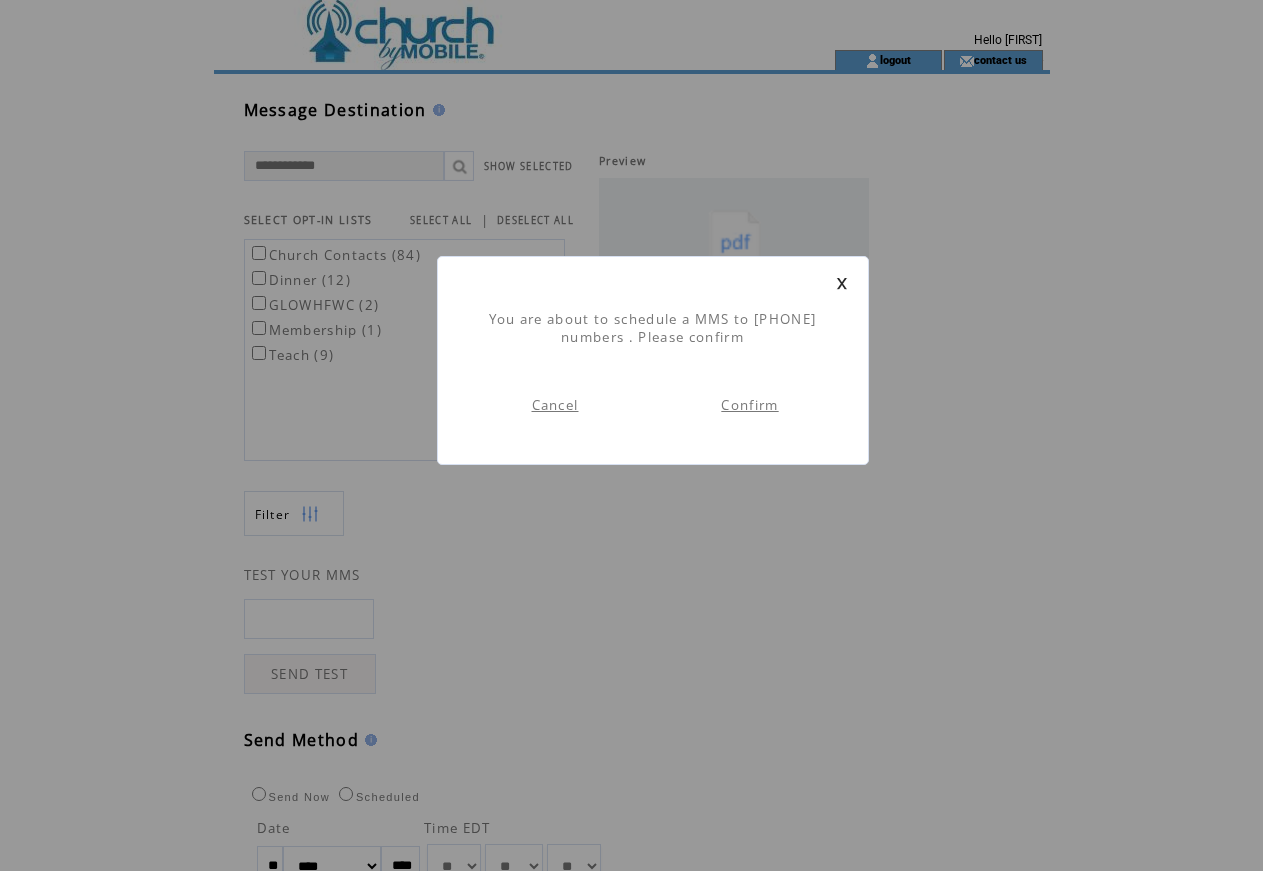 scroll, scrollTop: 1, scrollLeft: 0, axis: vertical 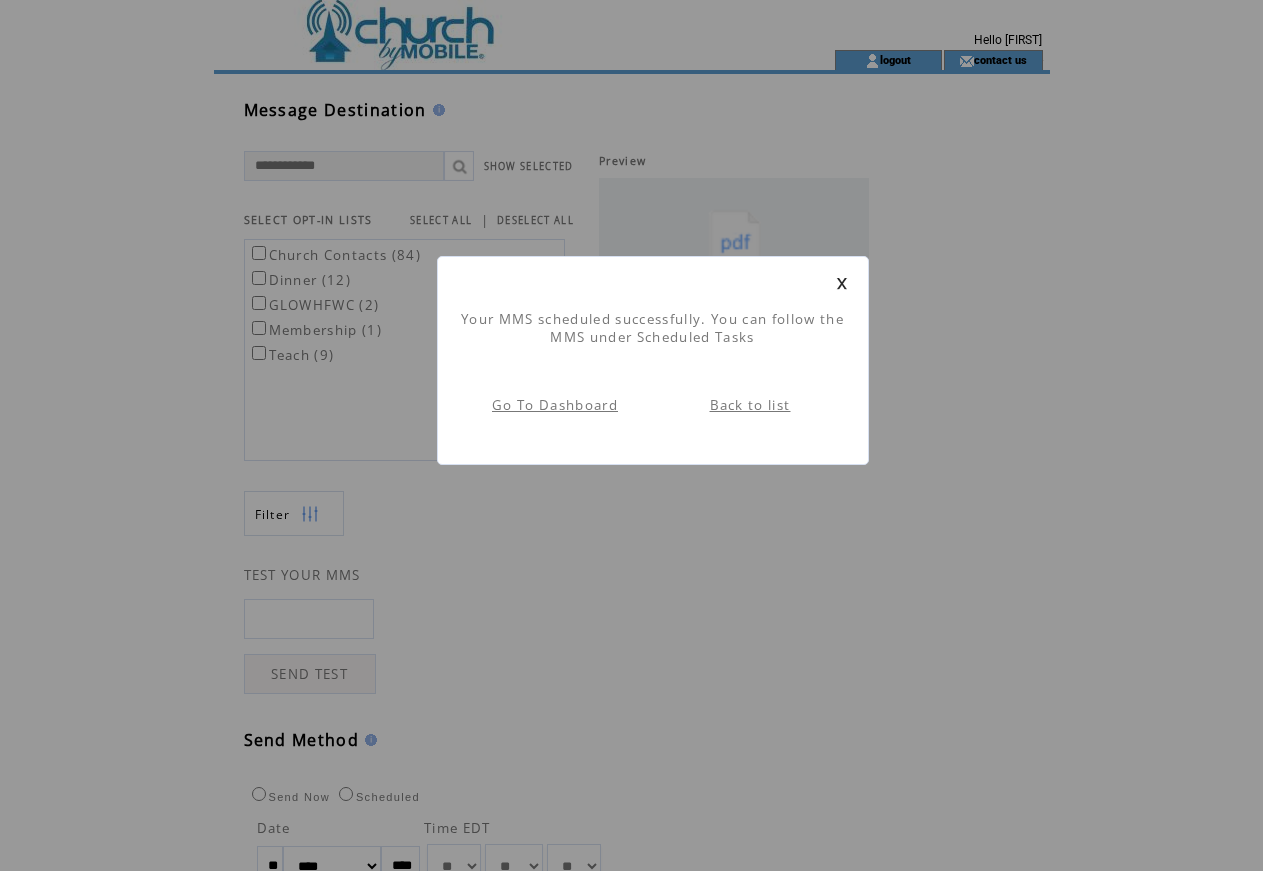 click on "Back to list" at bounding box center [750, 405] 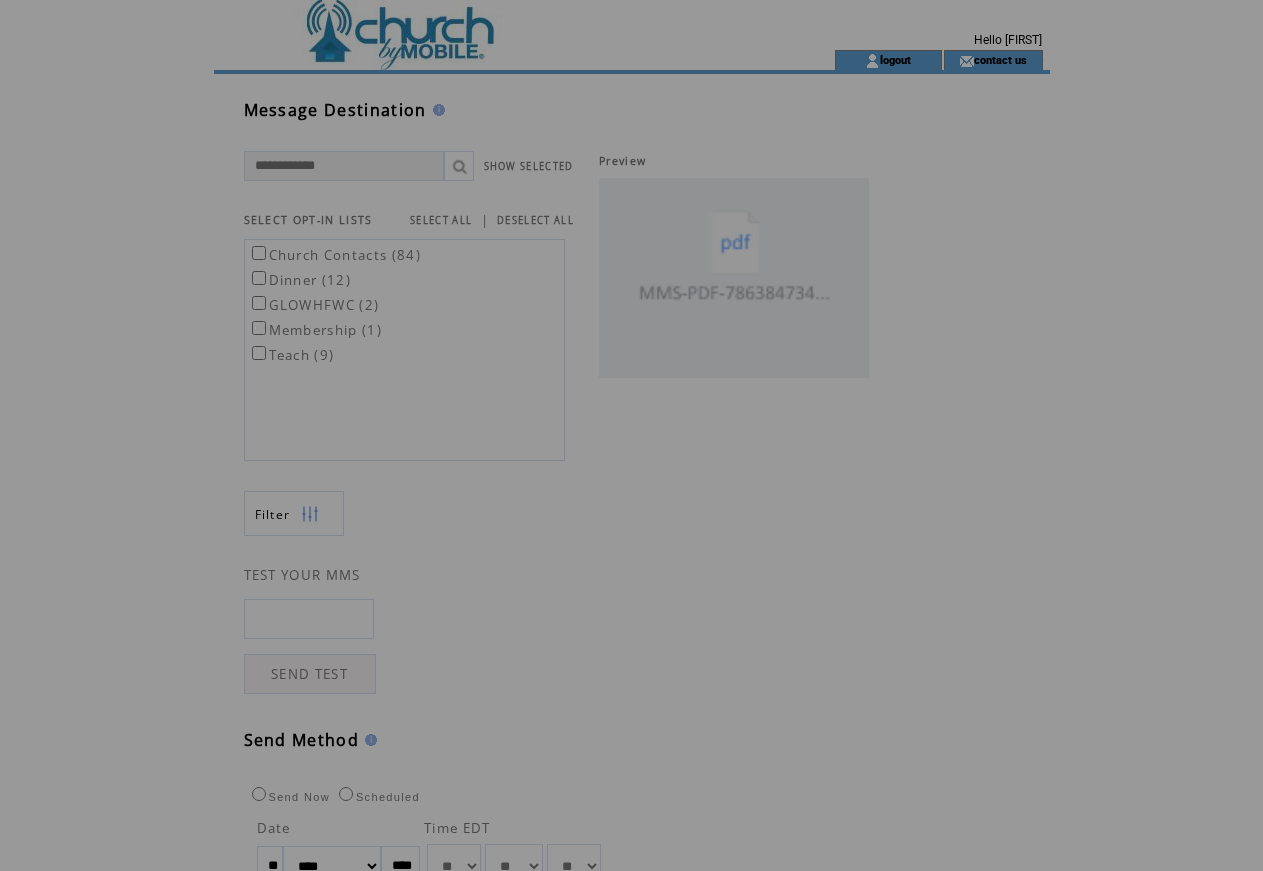 scroll, scrollTop: 0, scrollLeft: 0, axis: both 